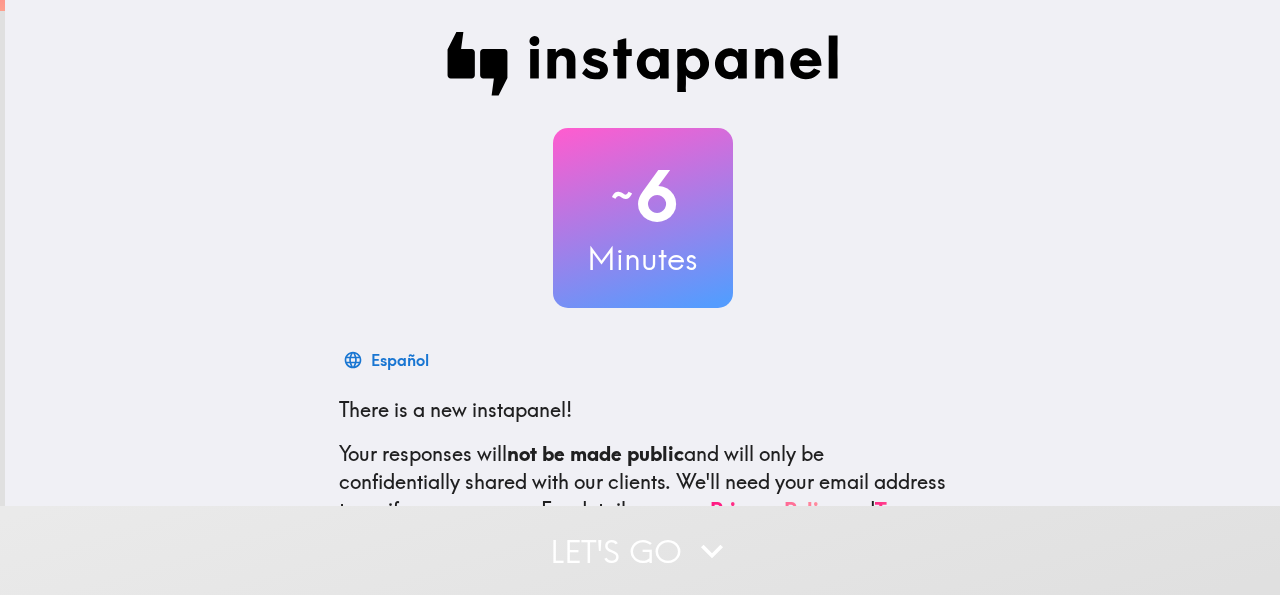 scroll, scrollTop: 0, scrollLeft: 0, axis: both 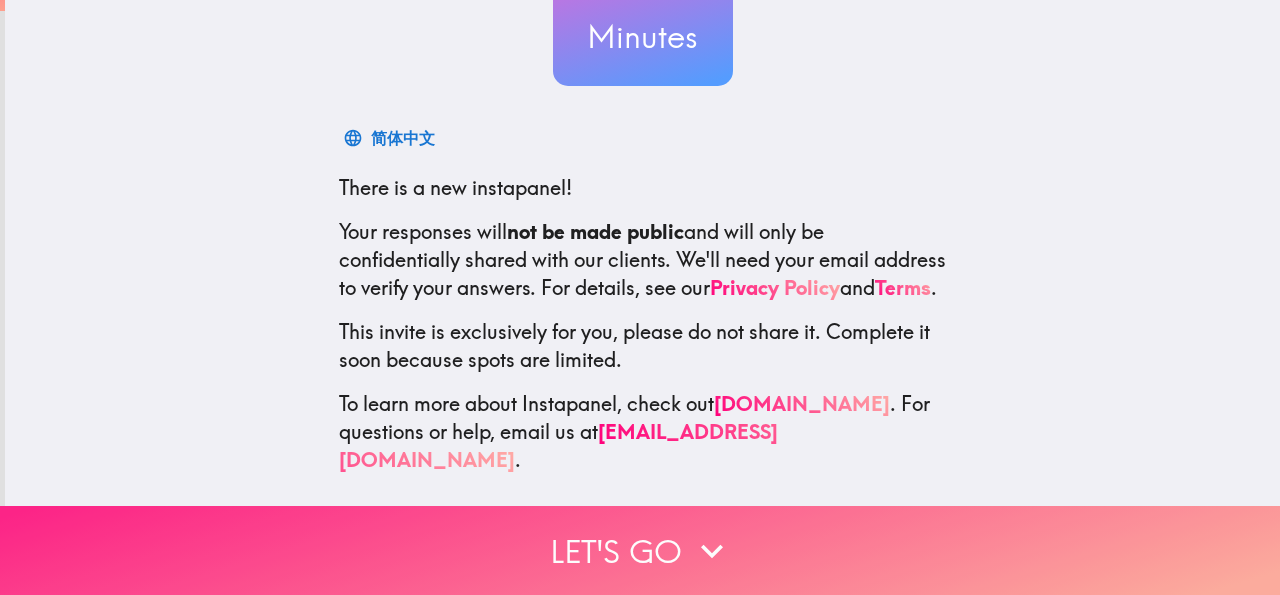 click on "Let's go" at bounding box center (640, 550) 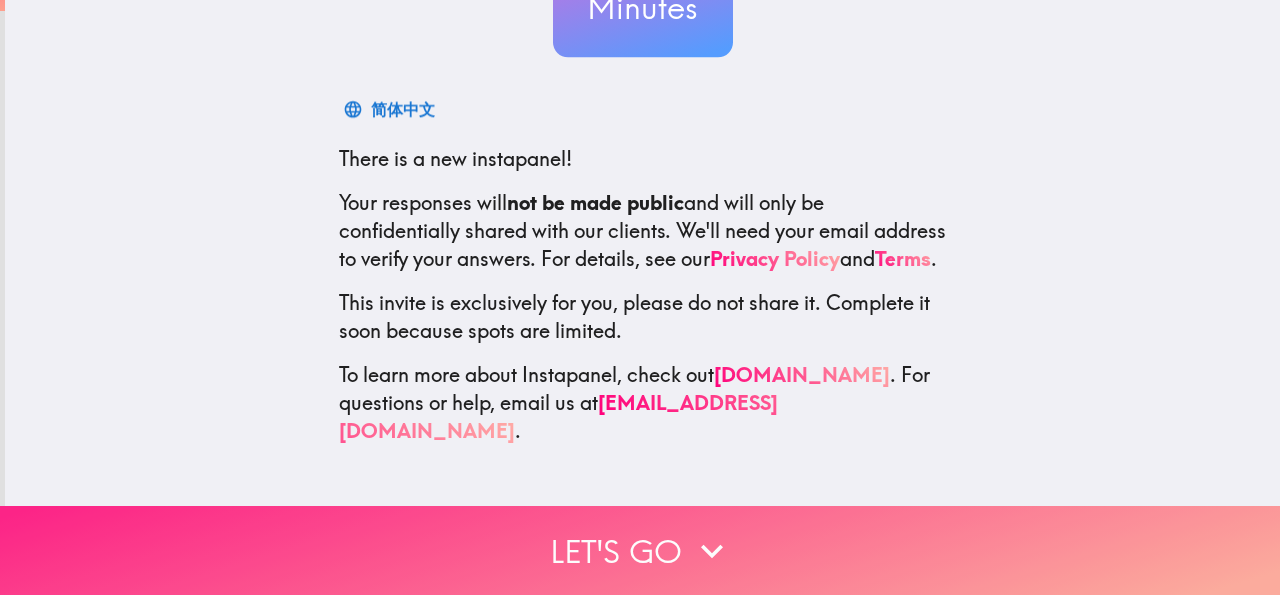 scroll, scrollTop: 0, scrollLeft: 0, axis: both 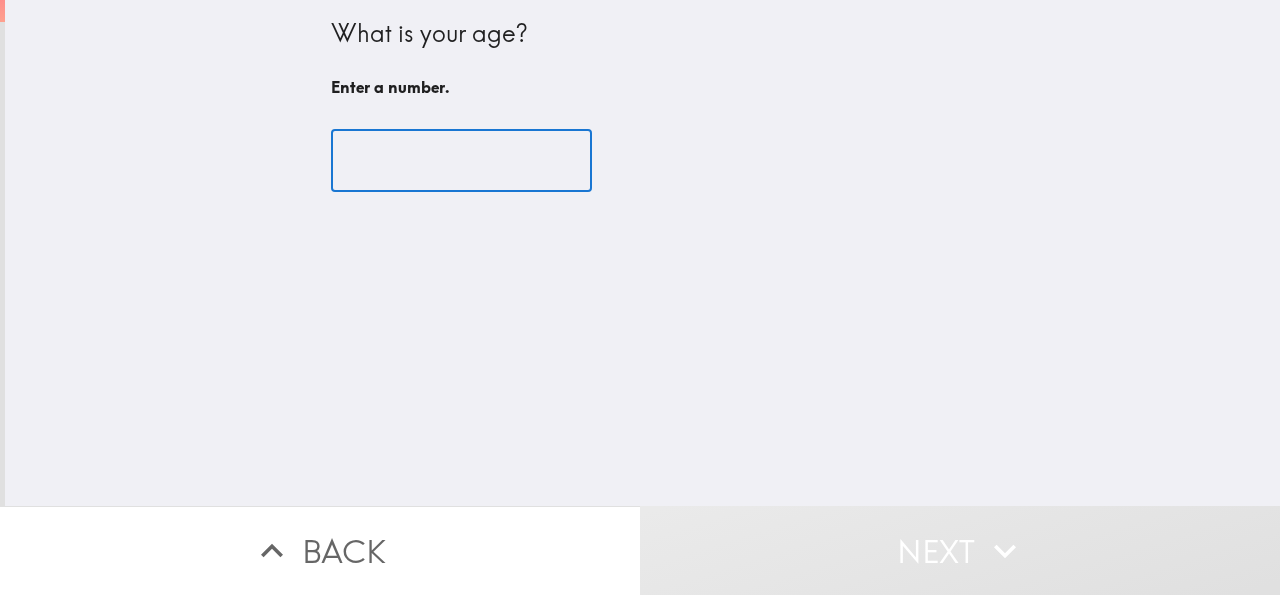 click at bounding box center (461, 161) 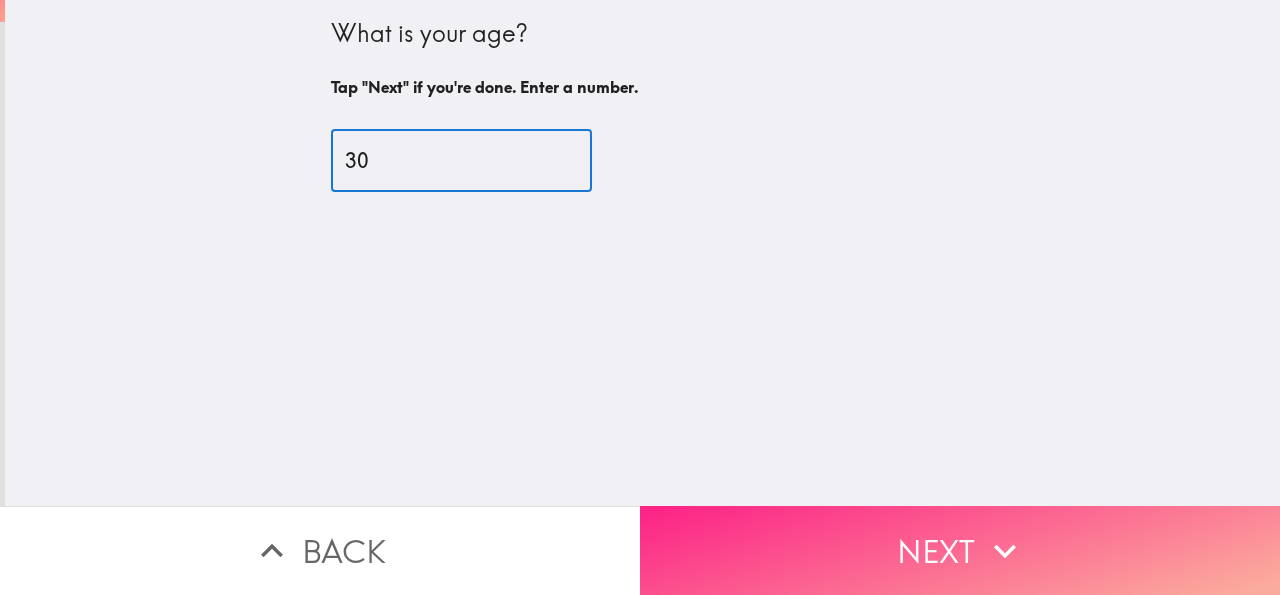 type on "30" 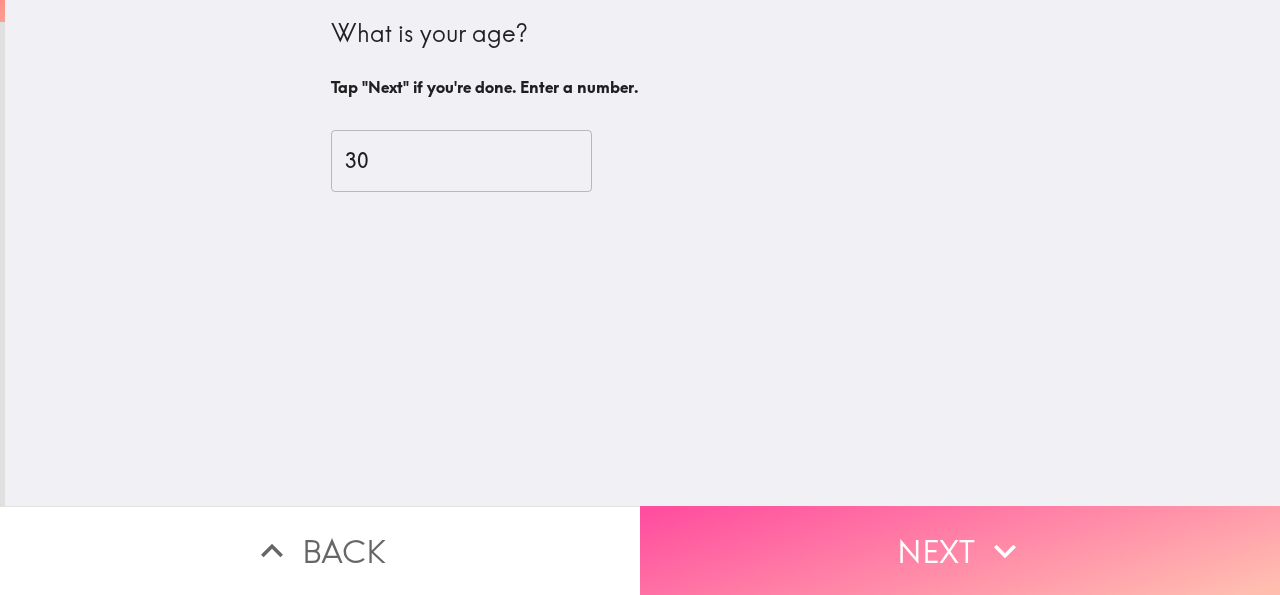 drag, startPoint x: 790, startPoint y: 534, endPoint x: 710, endPoint y: 453, distance: 113.84639 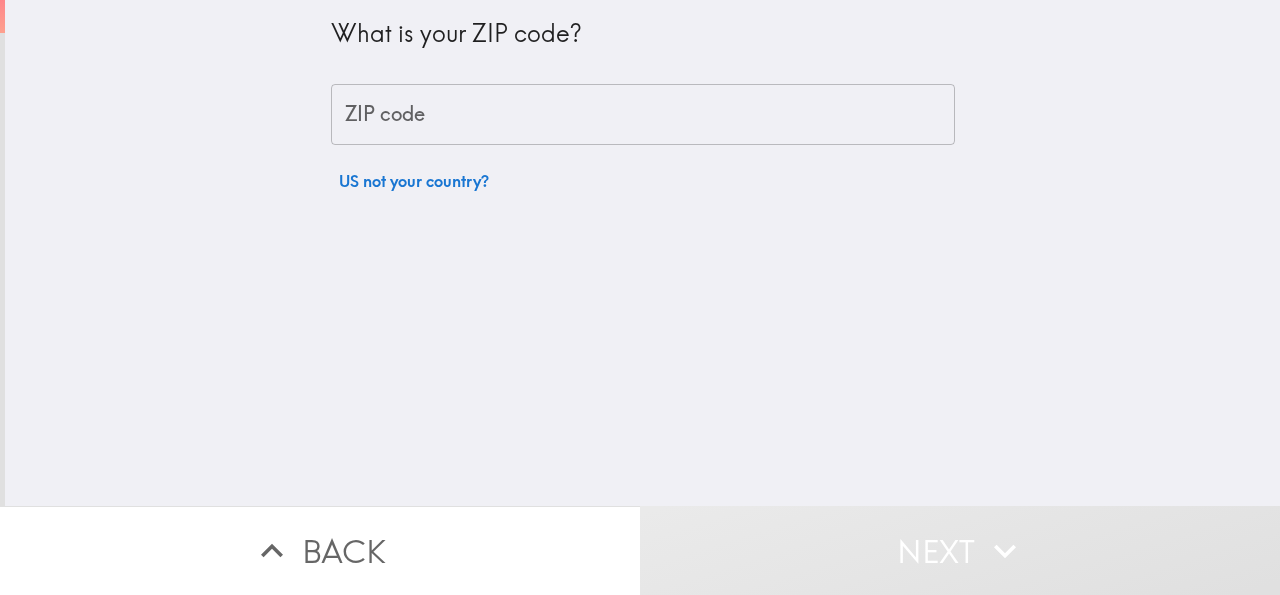 click on "ZIP code" at bounding box center [643, 115] 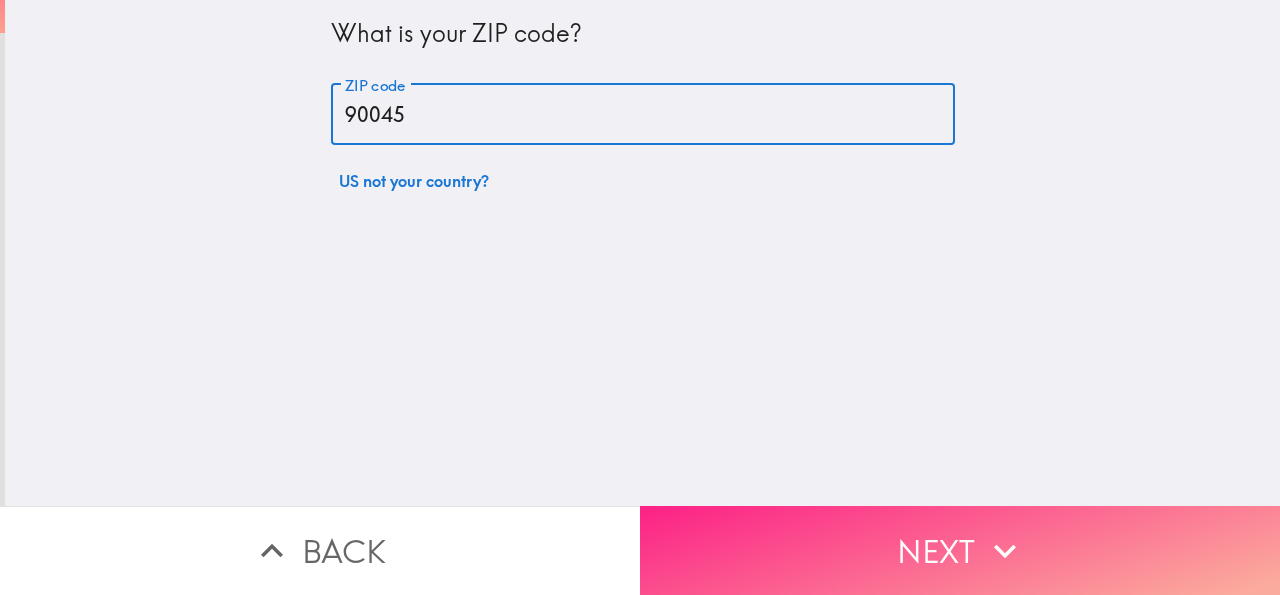 type on "90045" 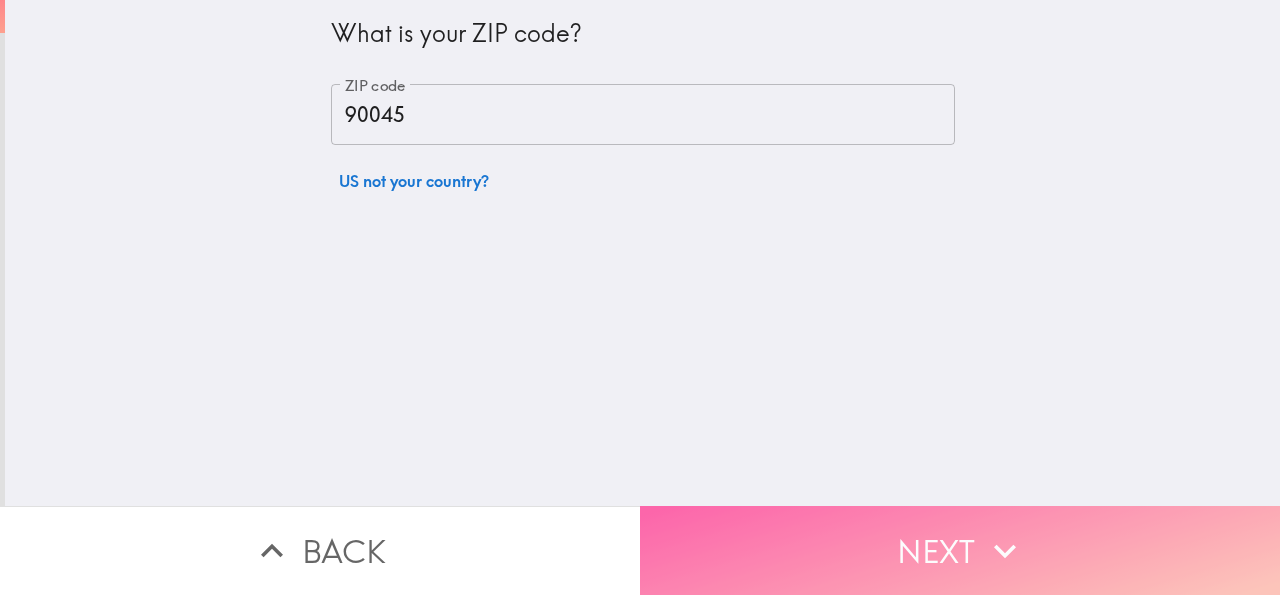 drag, startPoint x: 823, startPoint y: 531, endPoint x: 813, endPoint y: 518, distance: 16.40122 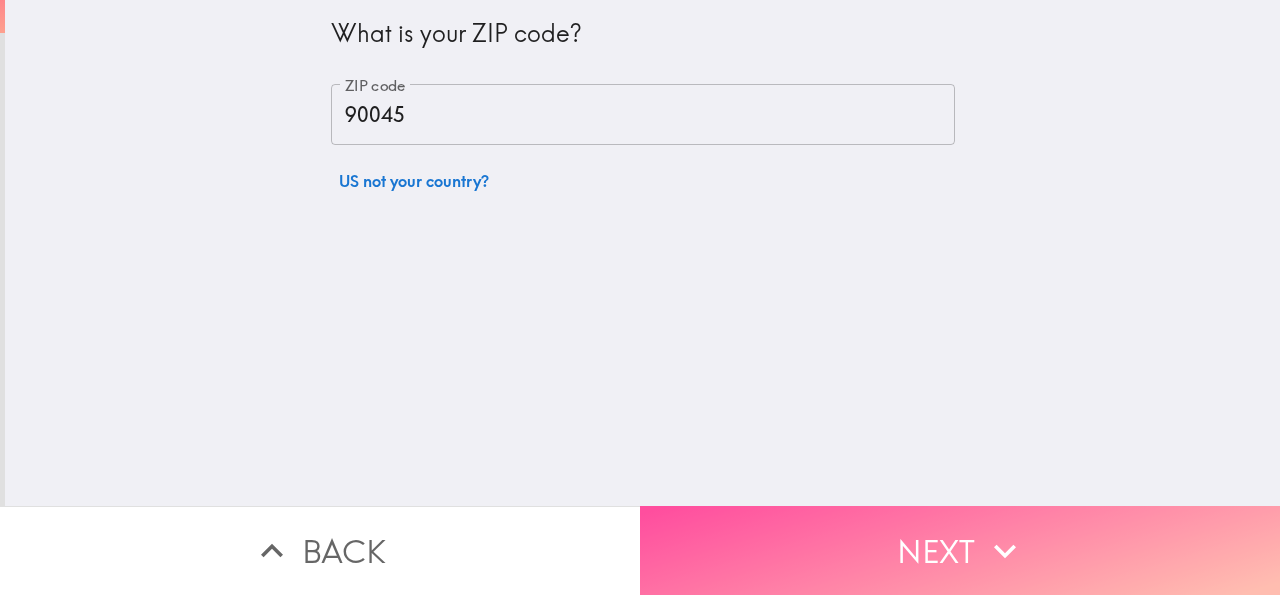 click on "Next" at bounding box center [960, 550] 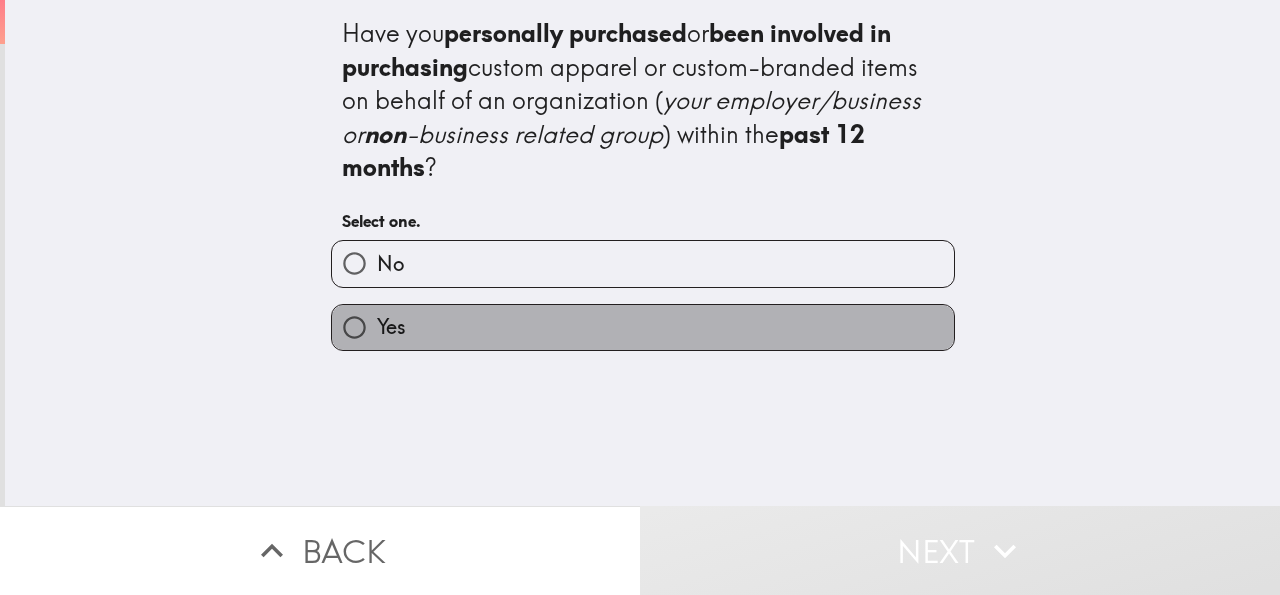 click on "Yes" at bounding box center [643, 327] 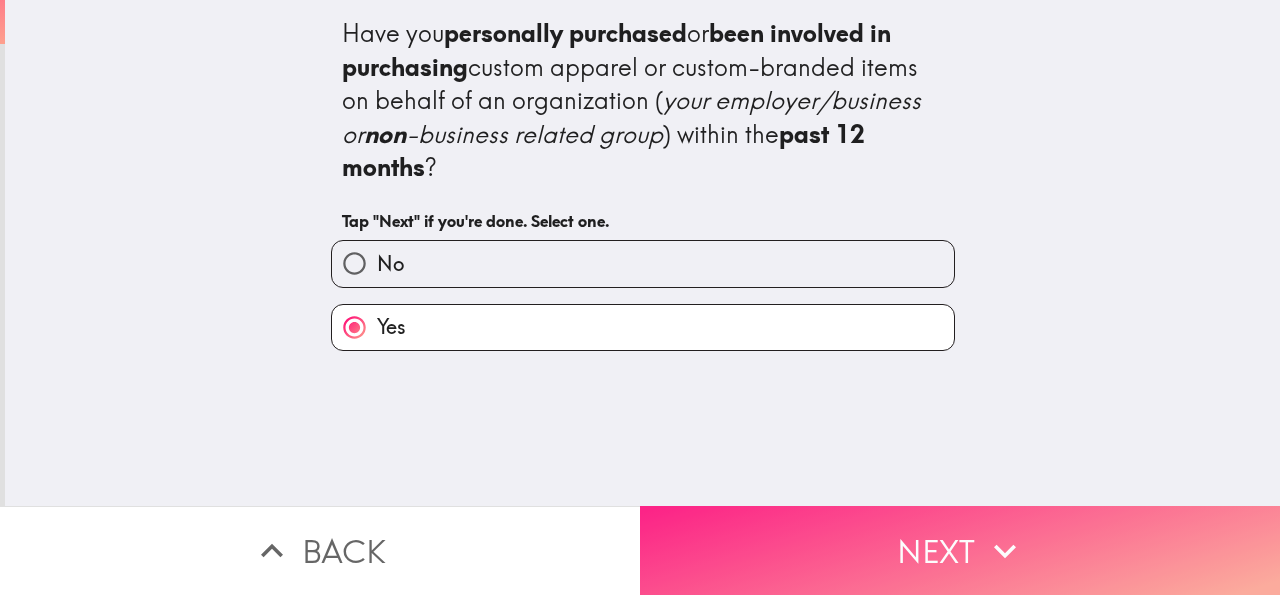 click on "Next" at bounding box center [960, 550] 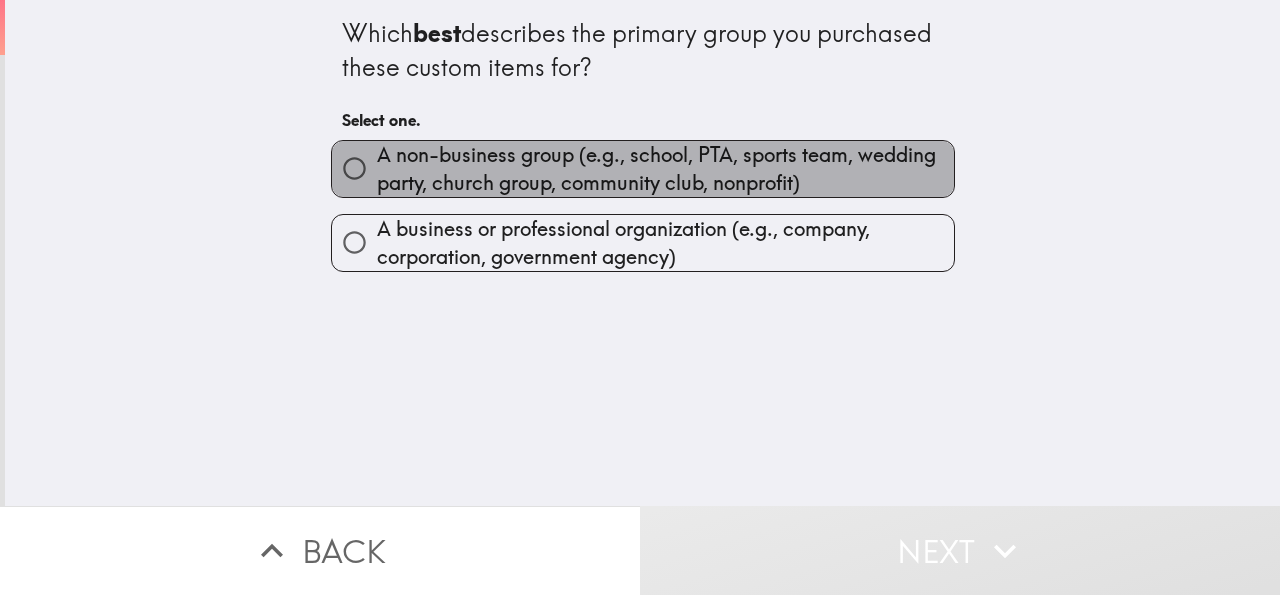 click on "A non-business group (e.g., school, PTA, sports team, wedding party, church group, community club, nonprofit)" at bounding box center (665, 169) 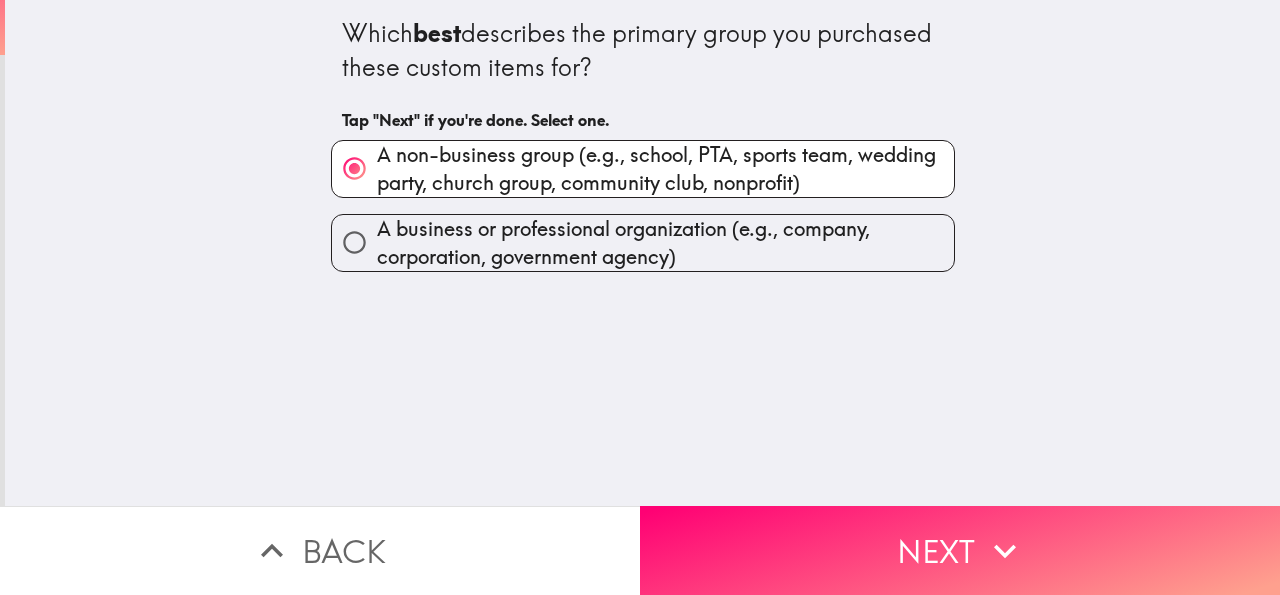 click on "A business or professional organization (e.g., company, corporation, government agency)" at bounding box center [665, 243] 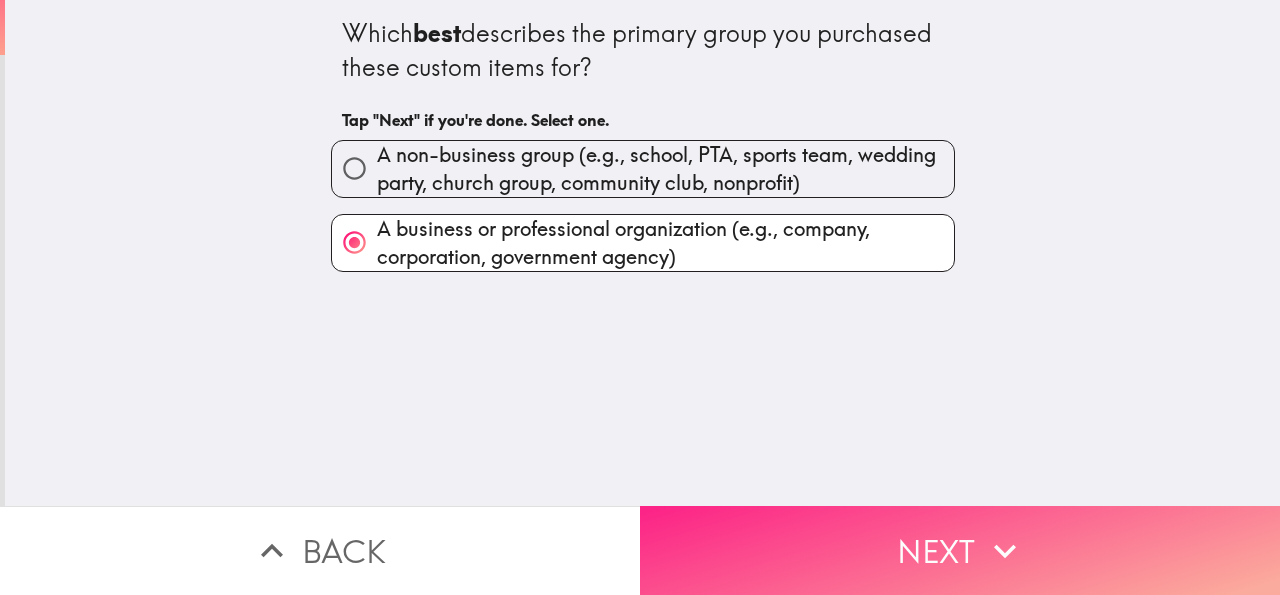 drag, startPoint x: 855, startPoint y: 545, endPoint x: 707, endPoint y: 405, distance: 203.72531 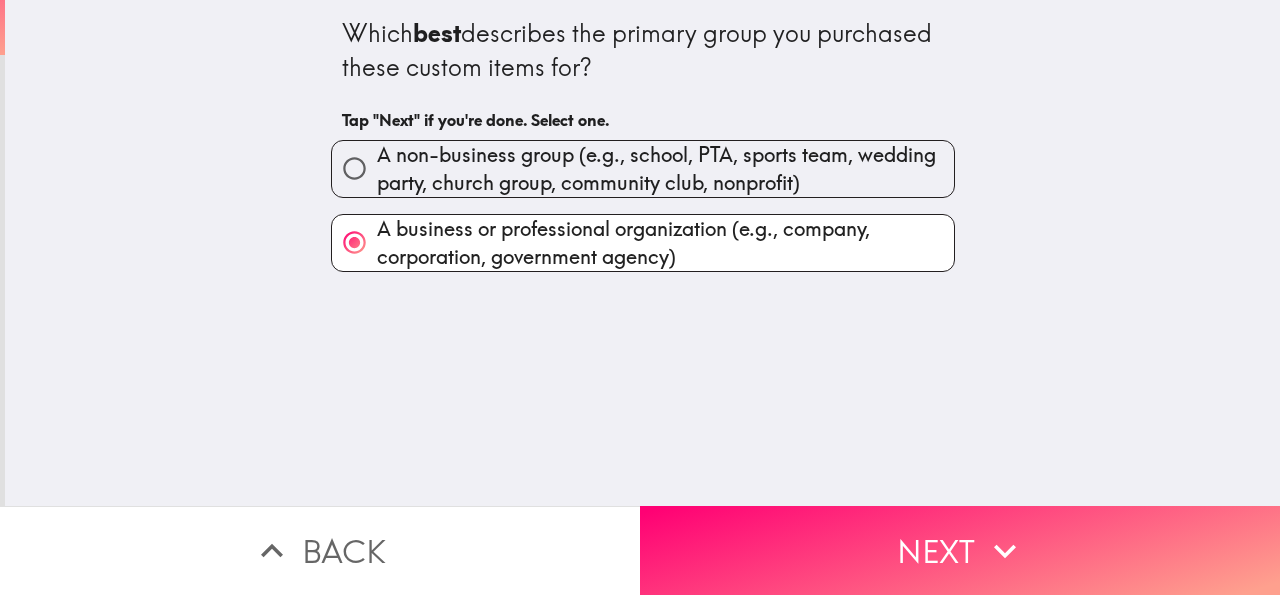 click on "Next" at bounding box center [960, 550] 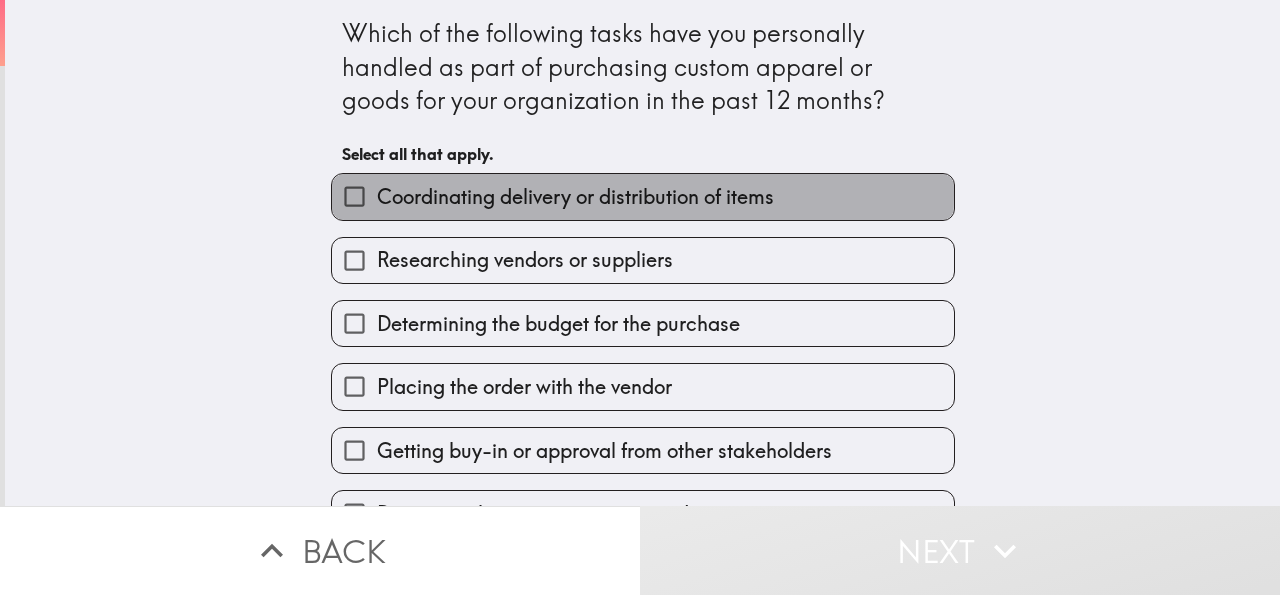 click on "Coordinating delivery or distribution of items" at bounding box center (575, 197) 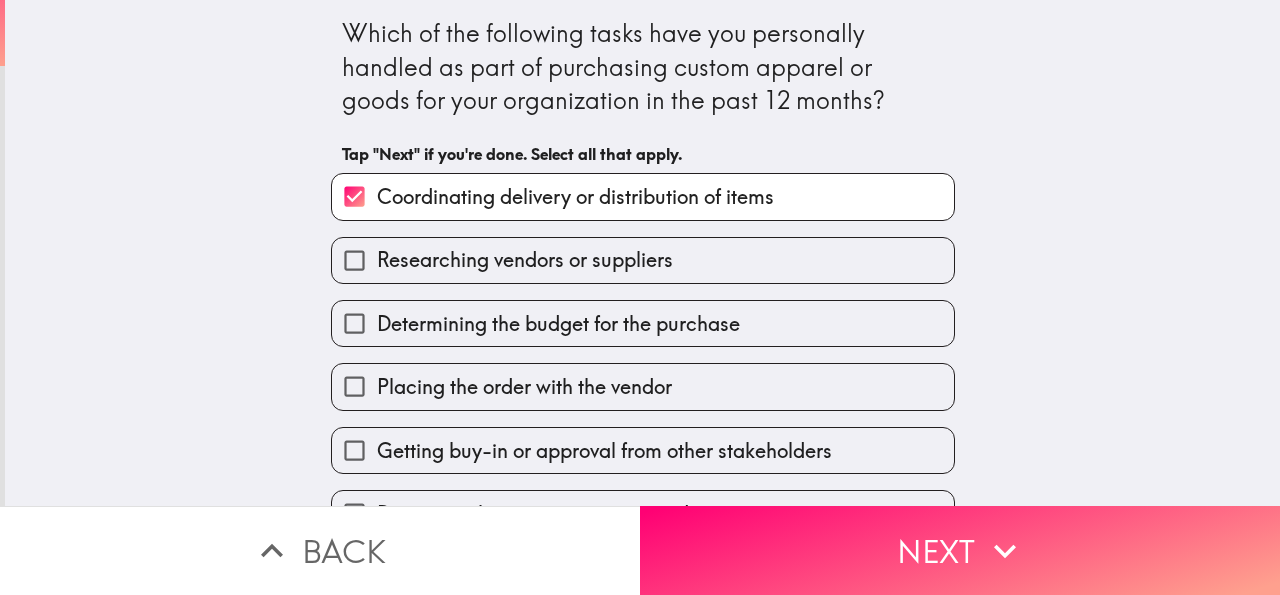 click on "Researching vendors or suppliers" at bounding box center [525, 260] 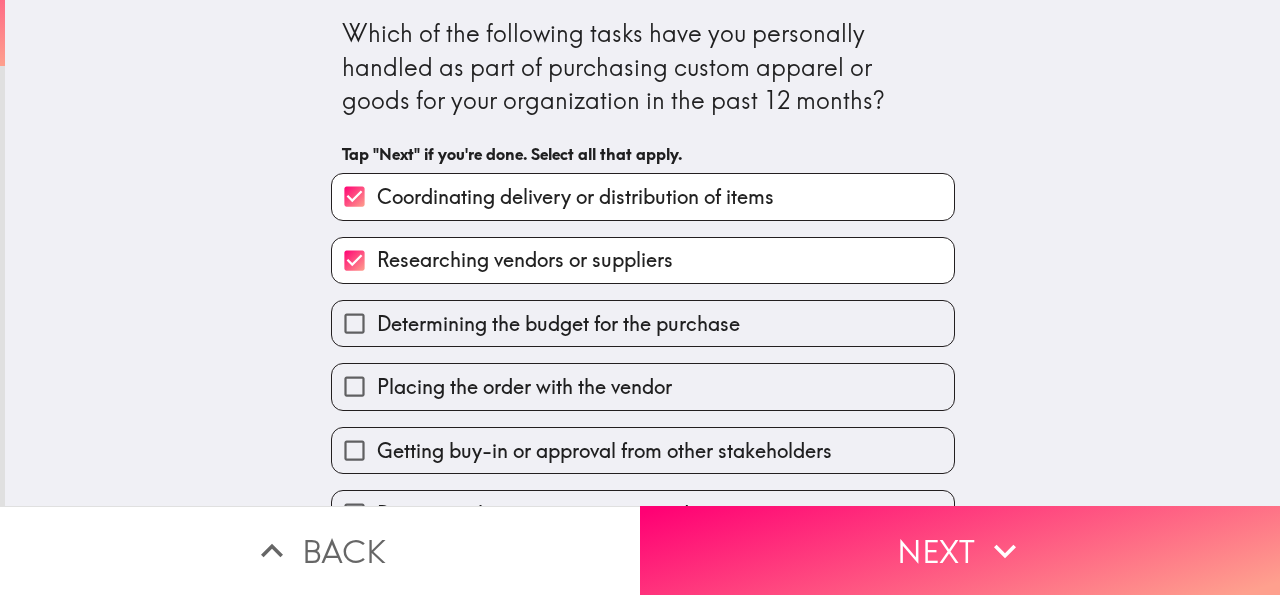 drag, startPoint x: 467, startPoint y: 318, endPoint x: 466, endPoint y: 333, distance: 15.033297 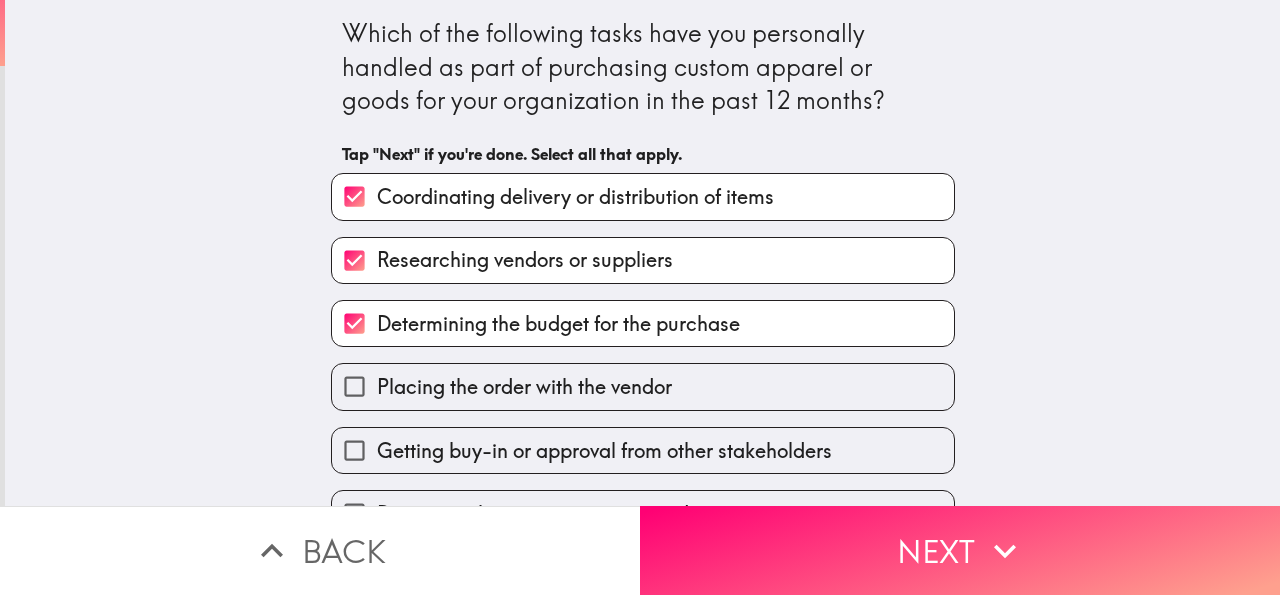 drag, startPoint x: 459, startPoint y: 376, endPoint x: 461, endPoint y: 407, distance: 31.06445 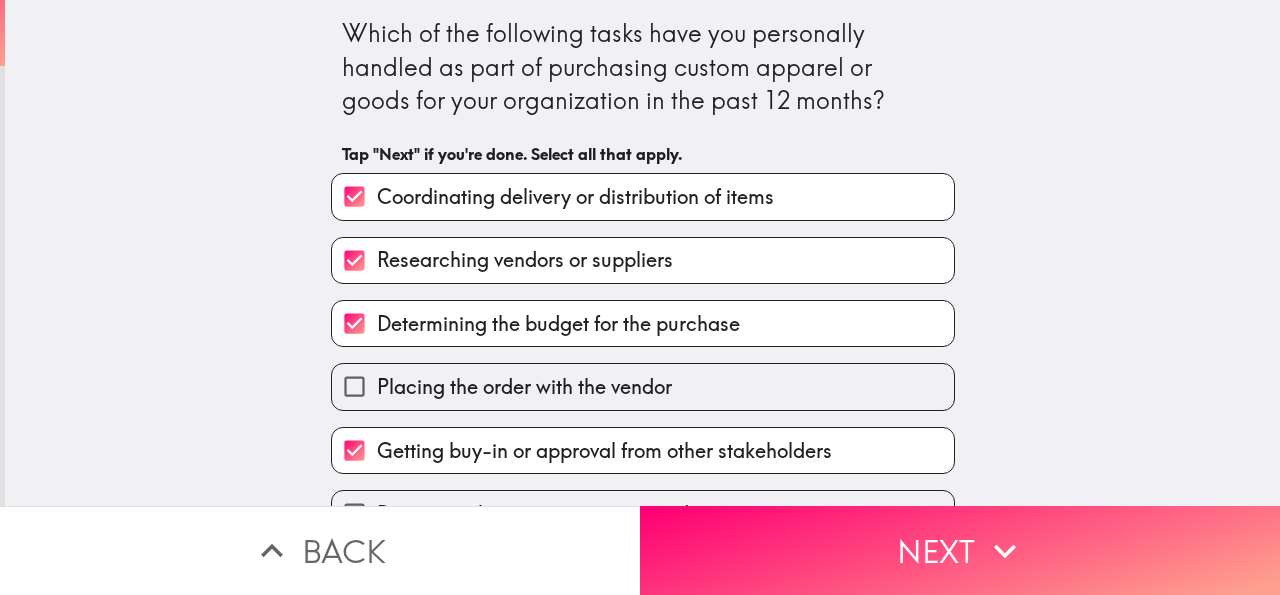scroll, scrollTop: 191, scrollLeft: 0, axis: vertical 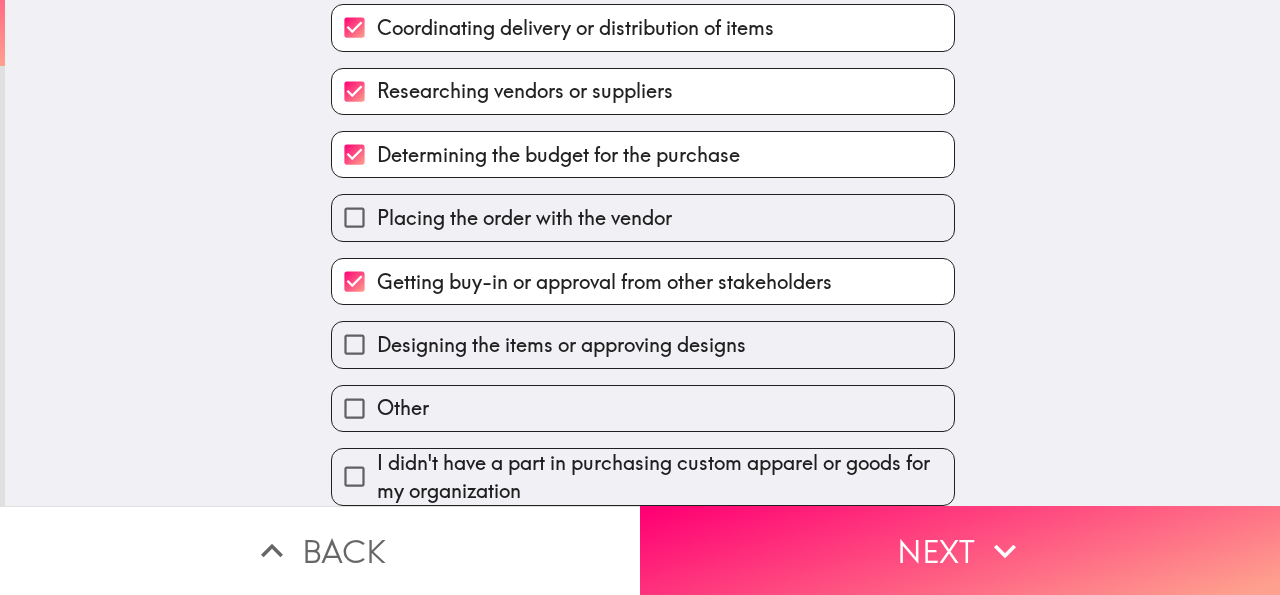 click on "Placing the order with the vendor" at bounding box center [524, 218] 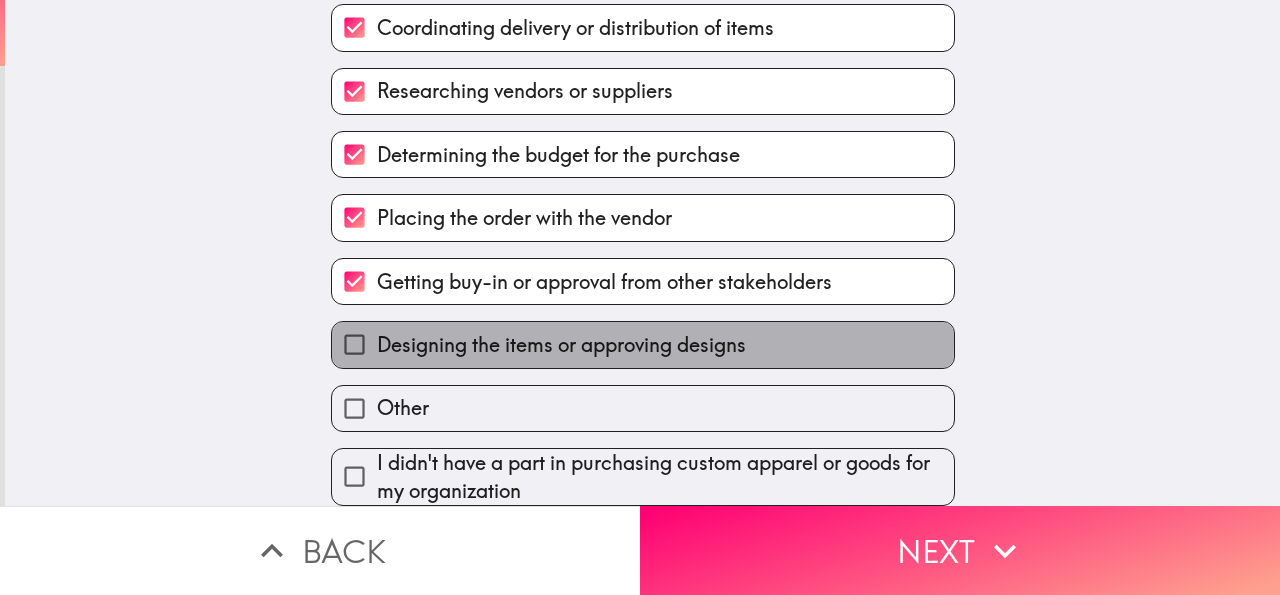 drag, startPoint x: 415, startPoint y: 323, endPoint x: 432, endPoint y: 368, distance: 48.104053 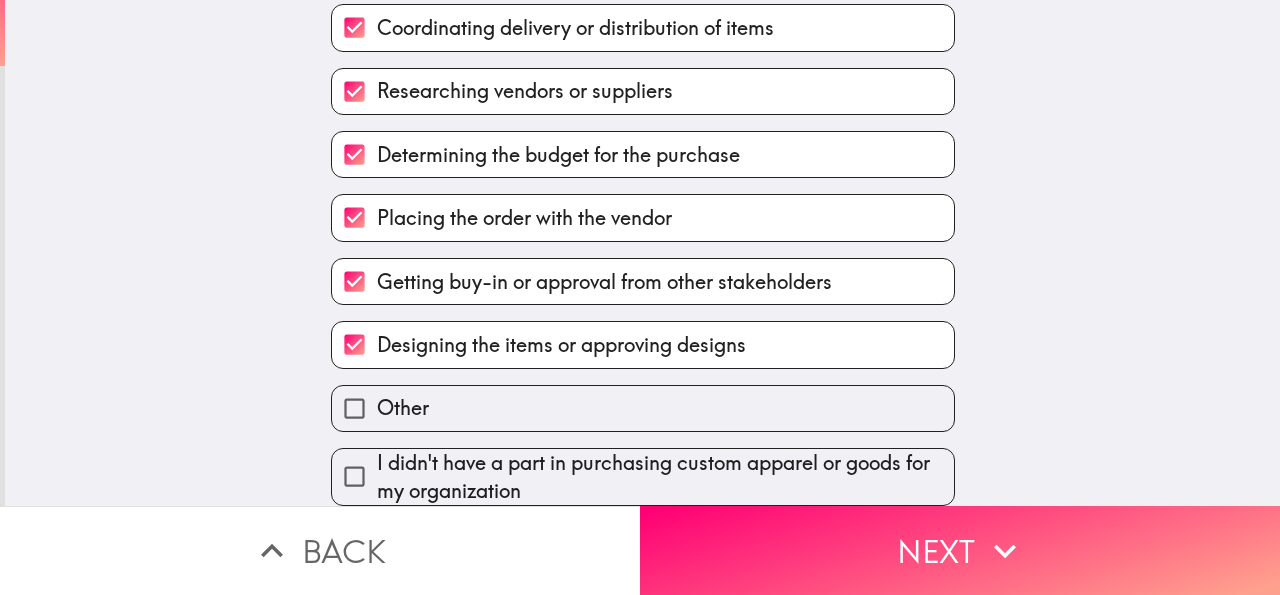 drag, startPoint x: 778, startPoint y: 541, endPoint x: 752, endPoint y: 462, distance: 83.1685 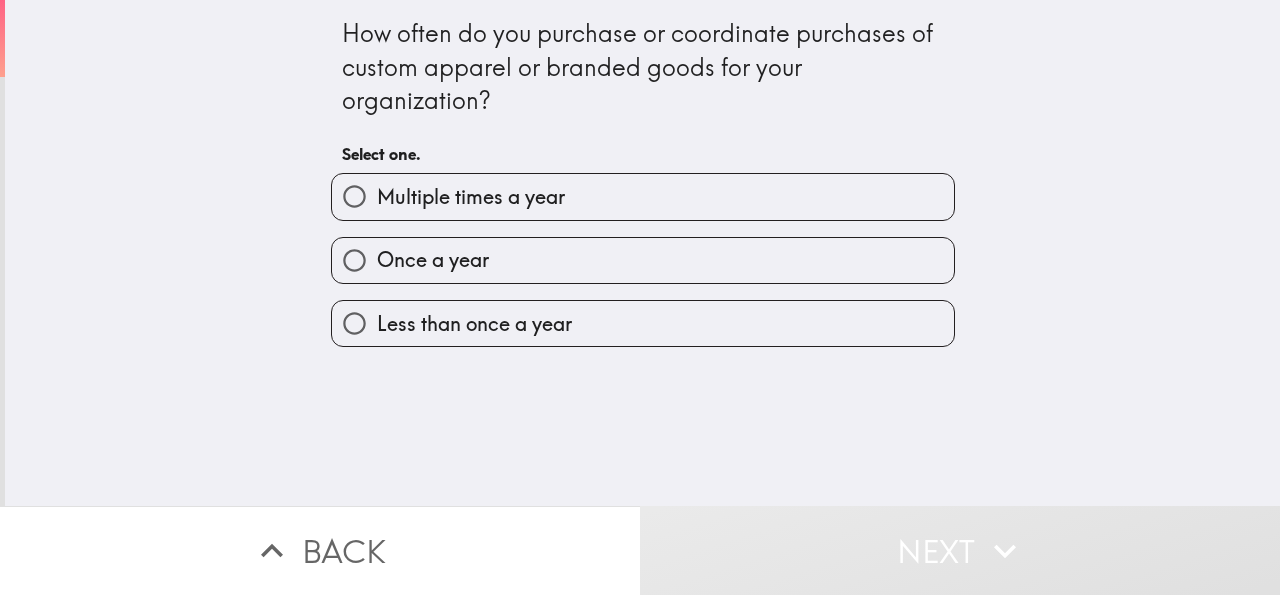 scroll, scrollTop: 0, scrollLeft: 0, axis: both 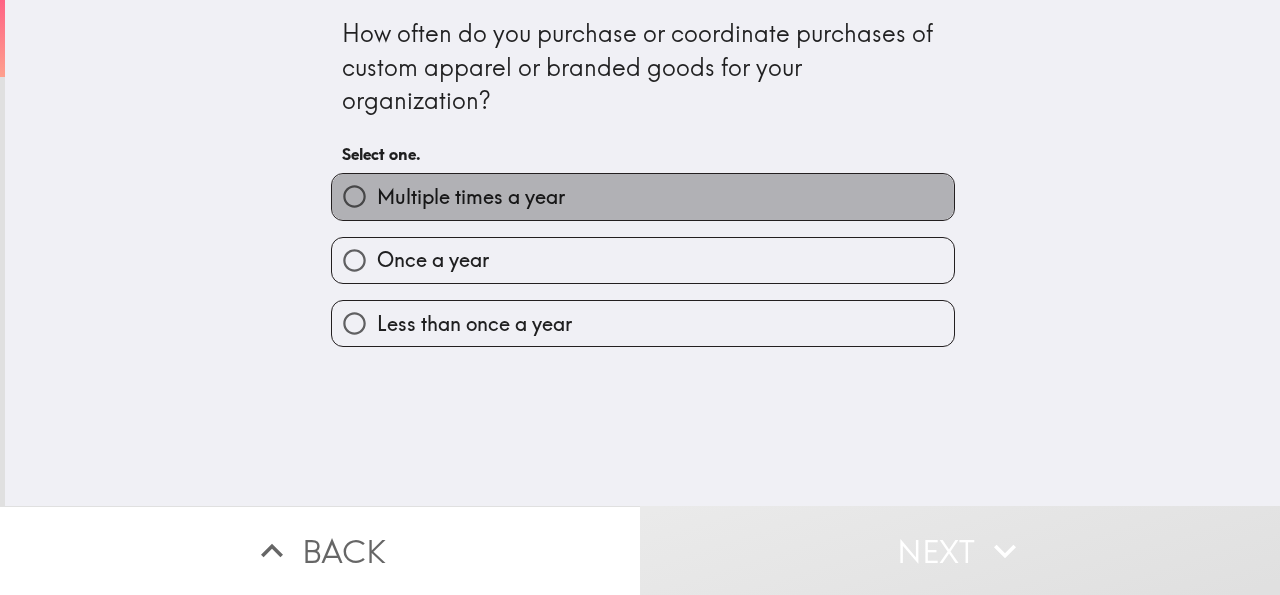 click on "Multiple times a year" at bounding box center (471, 197) 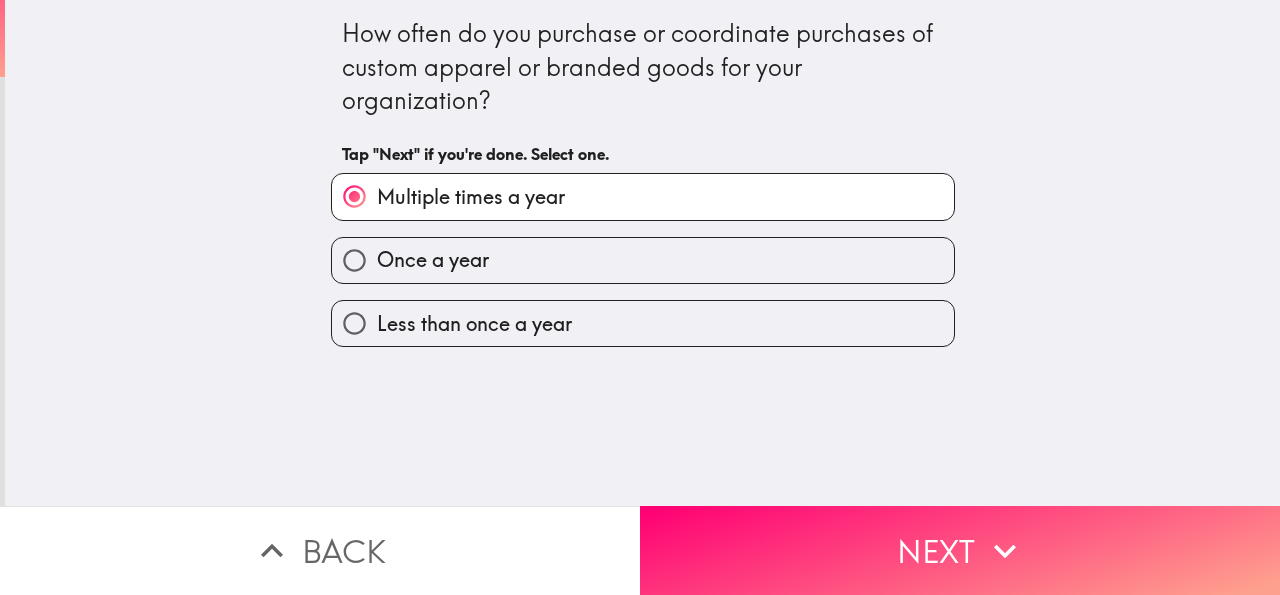 drag, startPoint x: 797, startPoint y: 527, endPoint x: 773, endPoint y: 514, distance: 27.294687 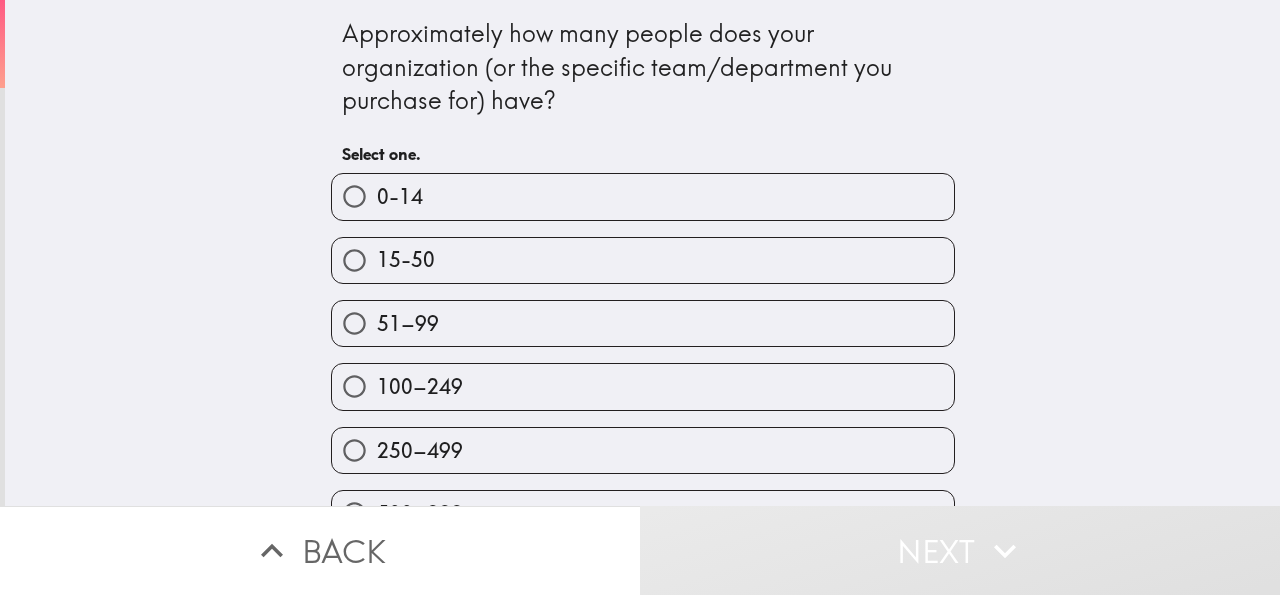 scroll, scrollTop: 116, scrollLeft: 0, axis: vertical 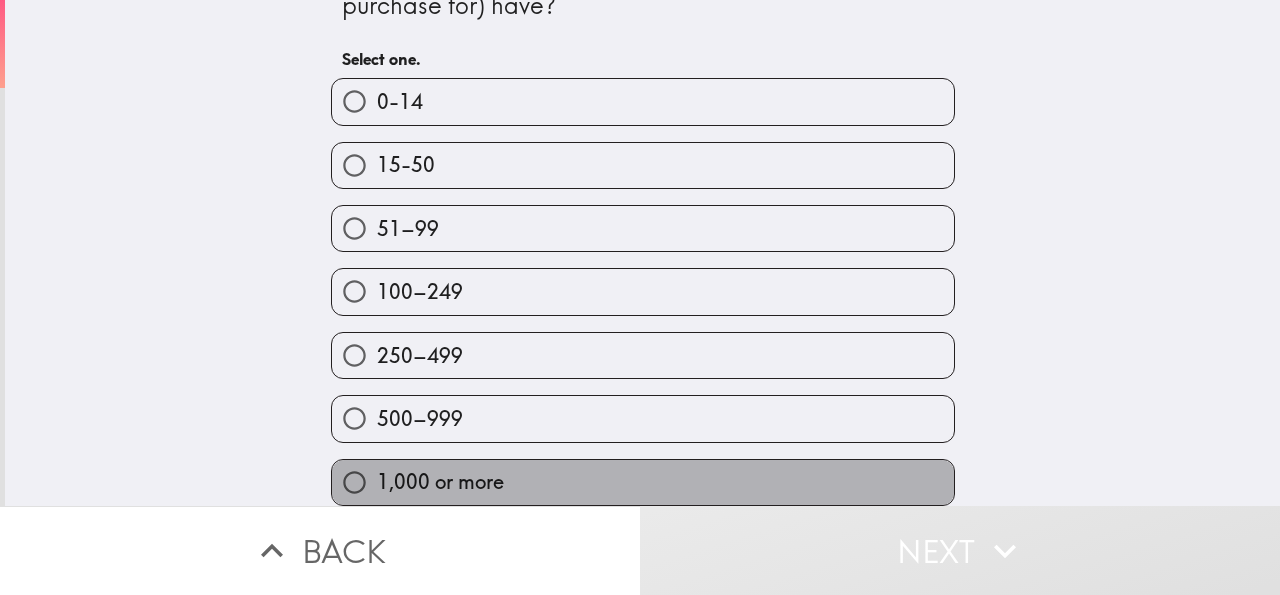 click on "1,000 or more" at bounding box center (643, 482) 